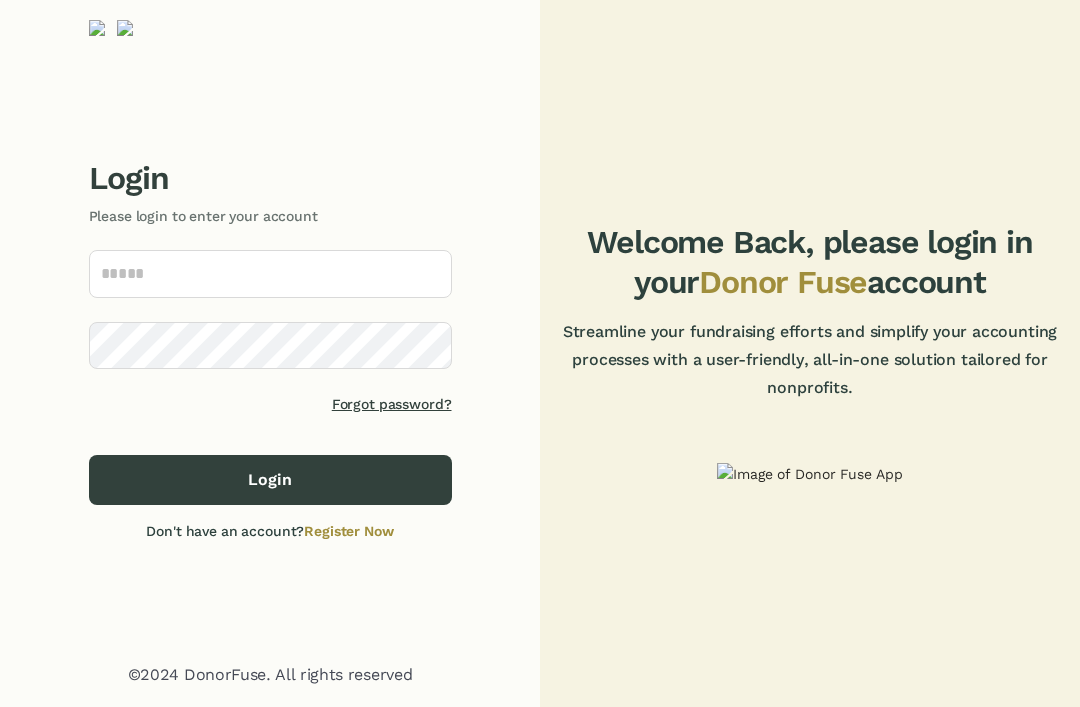 scroll, scrollTop: 33, scrollLeft: 0, axis: vertical 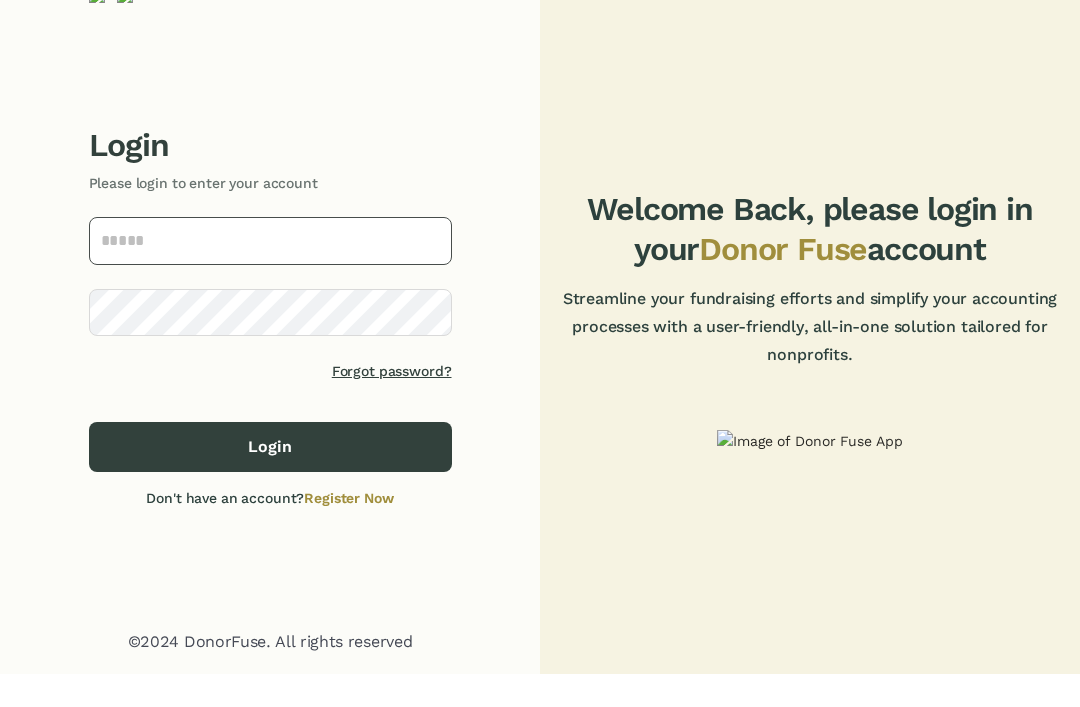 type on "**********" 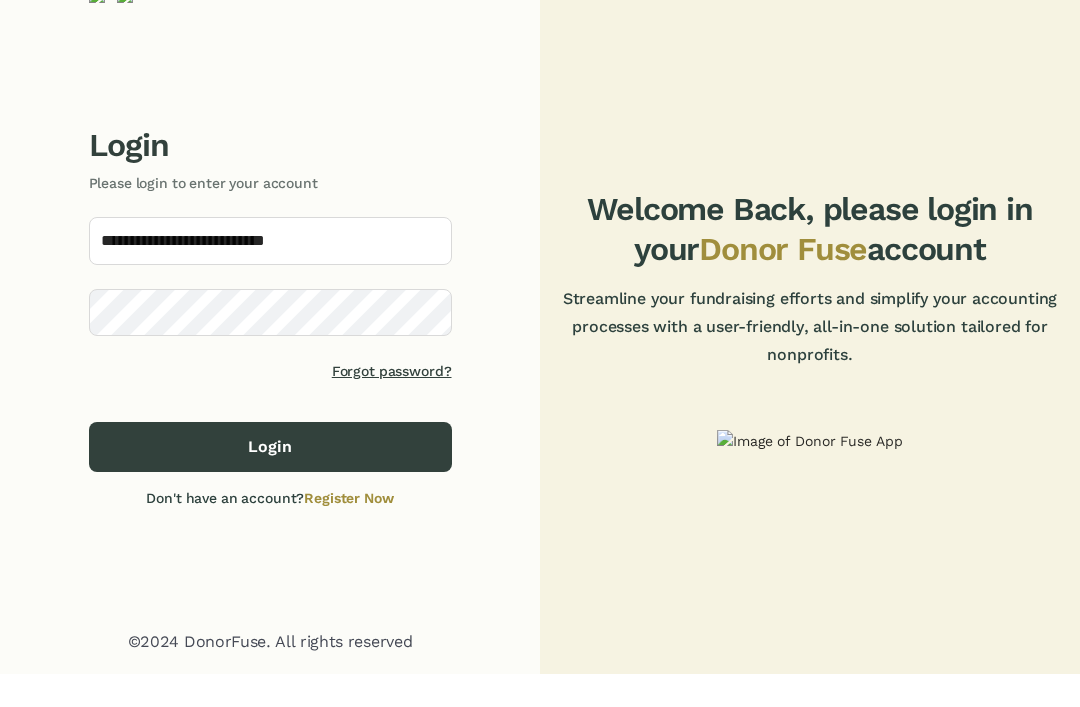 click on "Login" 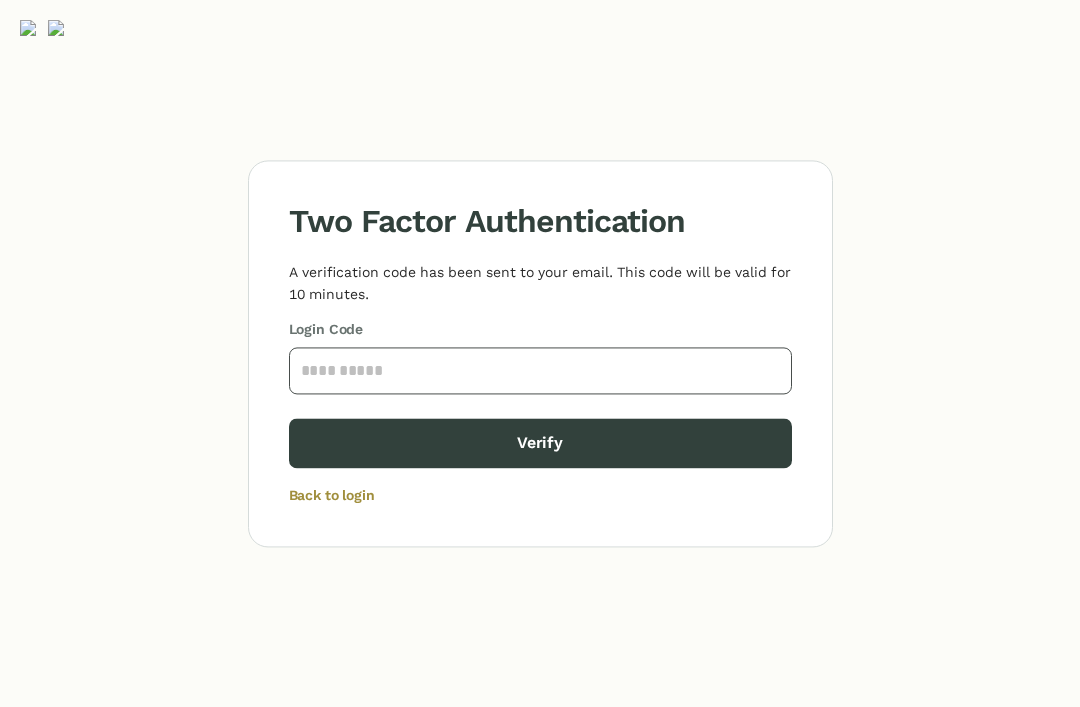 click 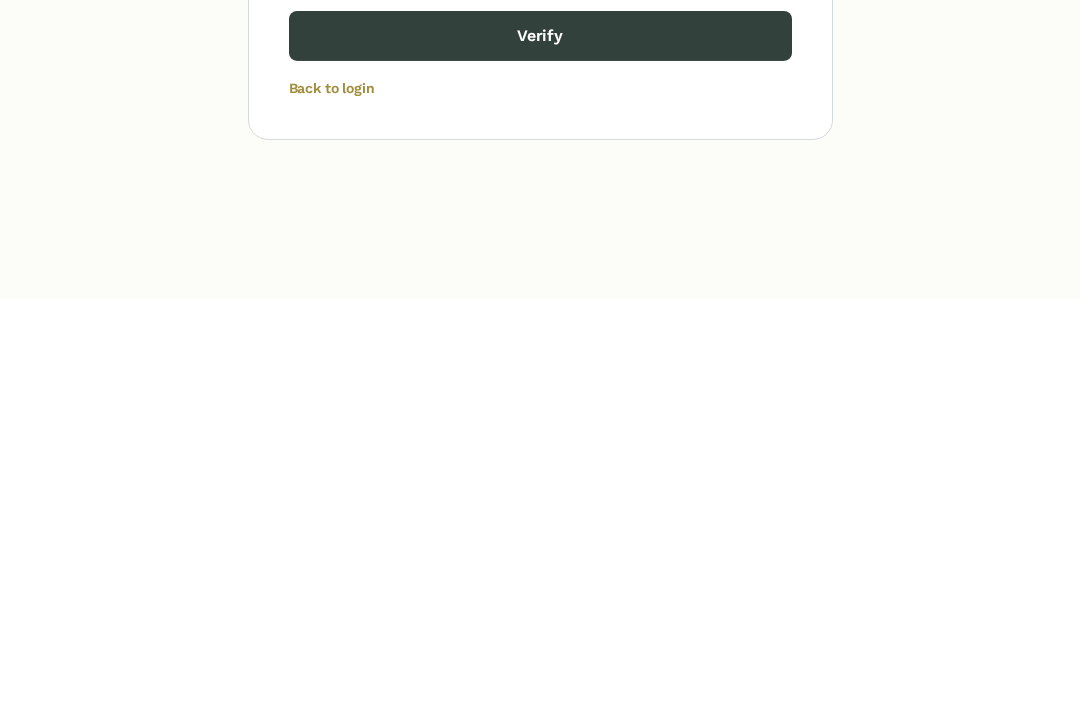 scroll, scrollTop: 97, scrollLeft: 0, axis: vertical 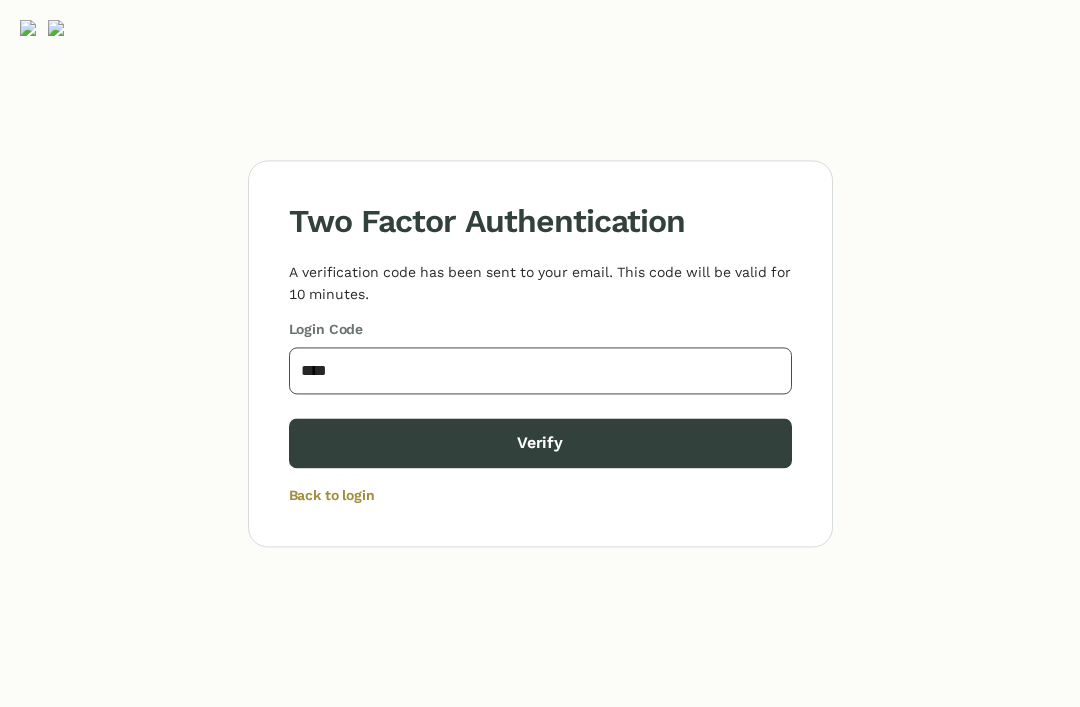 type on "****" 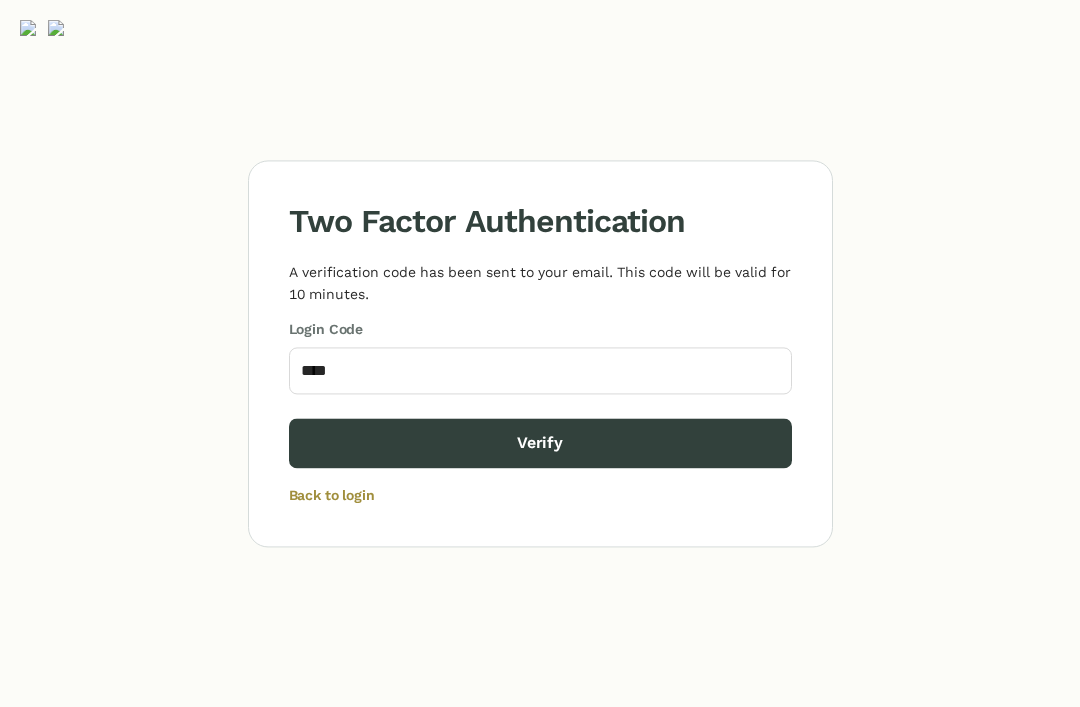 click on "Verify" 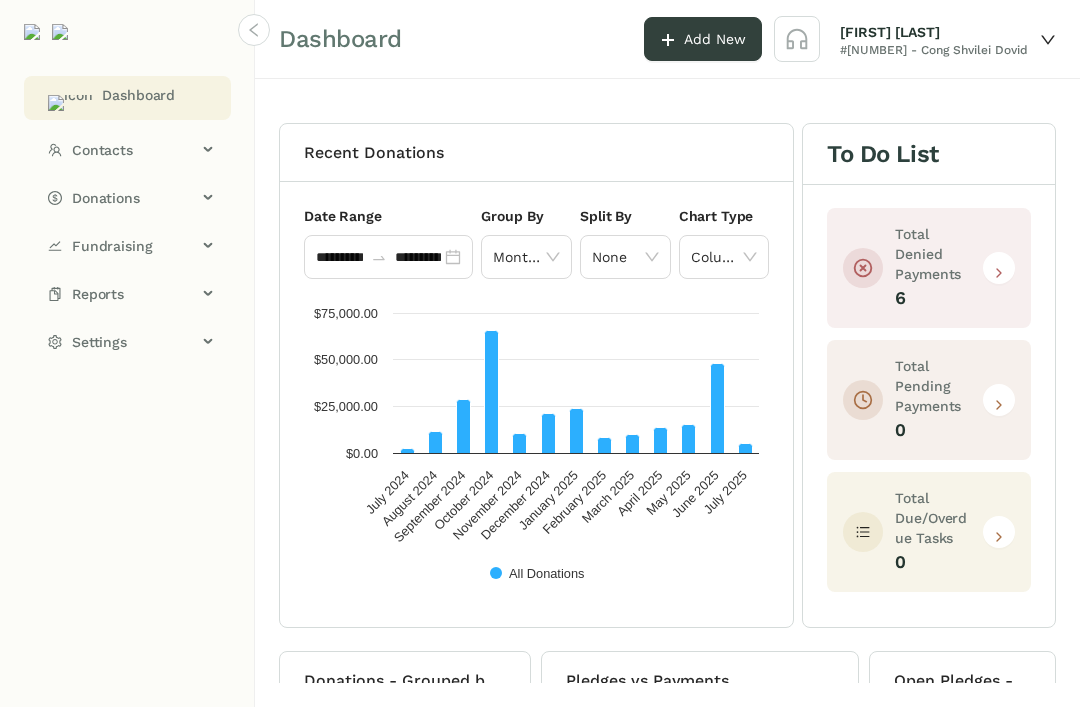 scroll, scrollTop: -2, scrollLeft: 0, axis: vertical 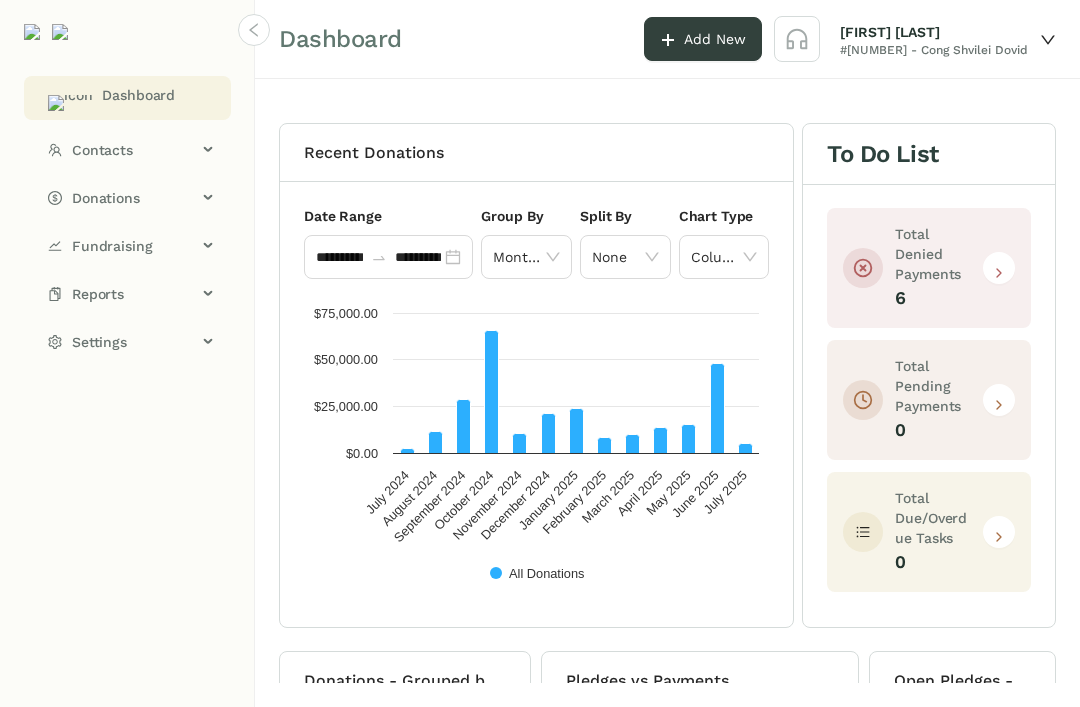 click on "Contacts" 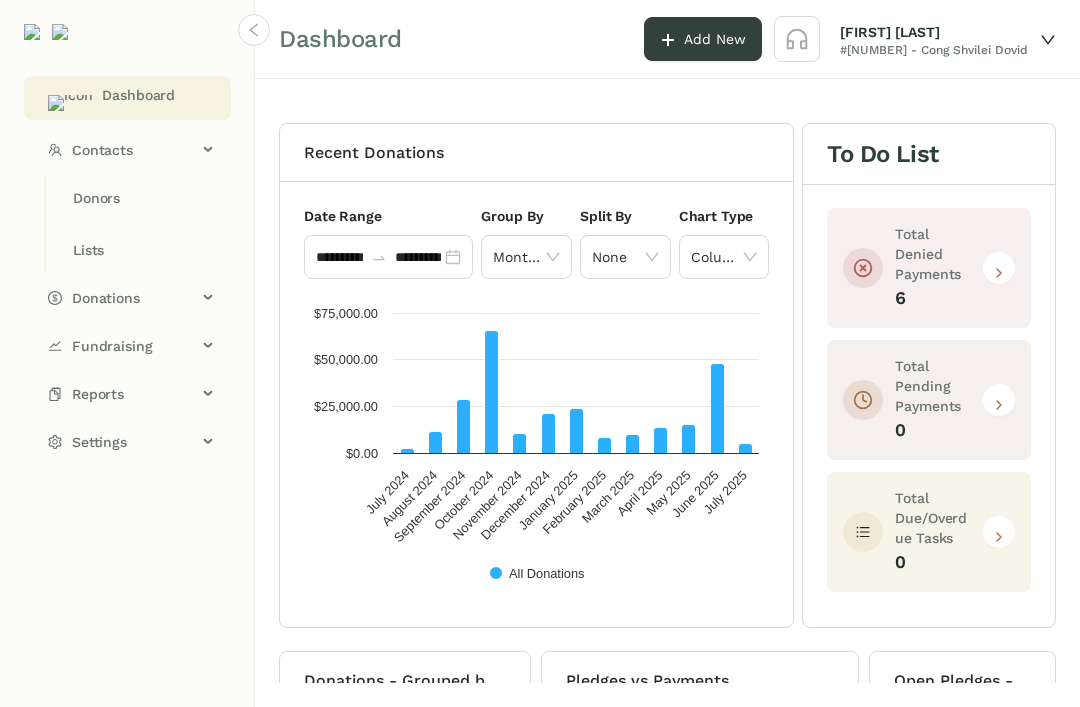 scroll, scrollTop: 0, scrollLeft: 0, axis: both 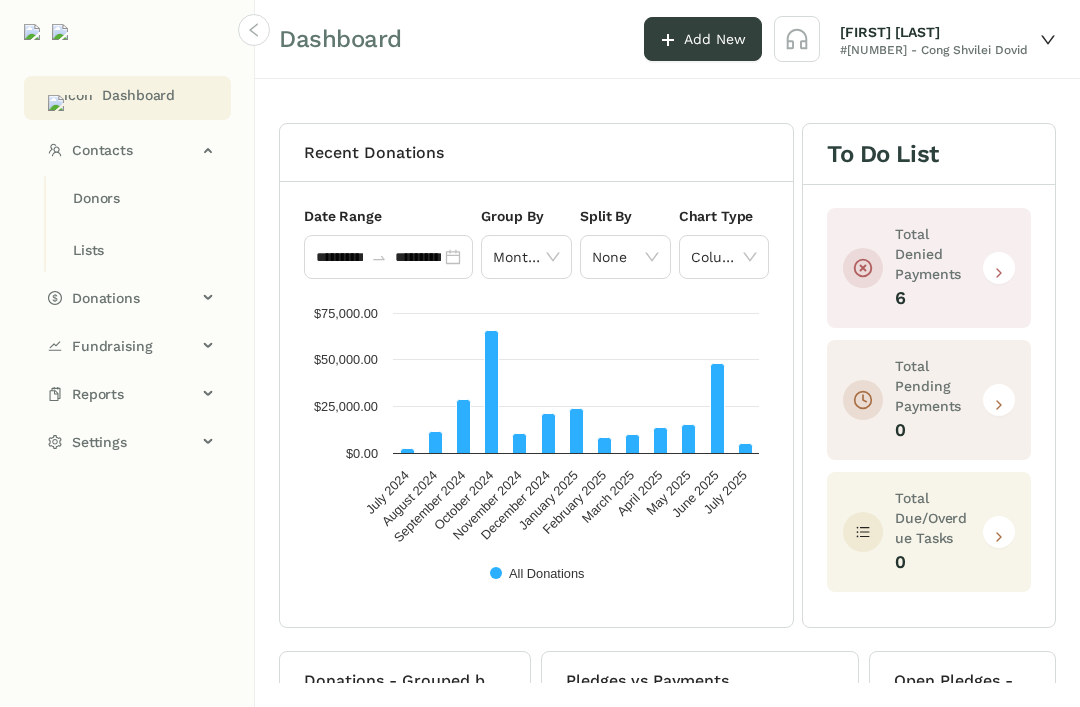 click on "Donors" 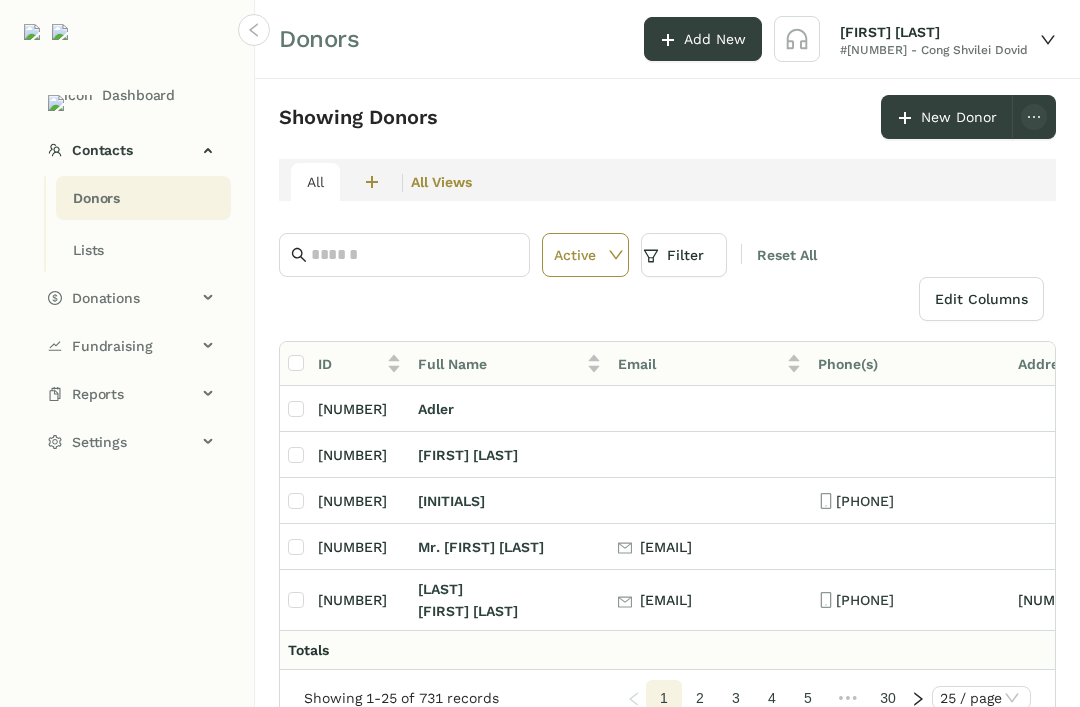 click on "Fundraising" 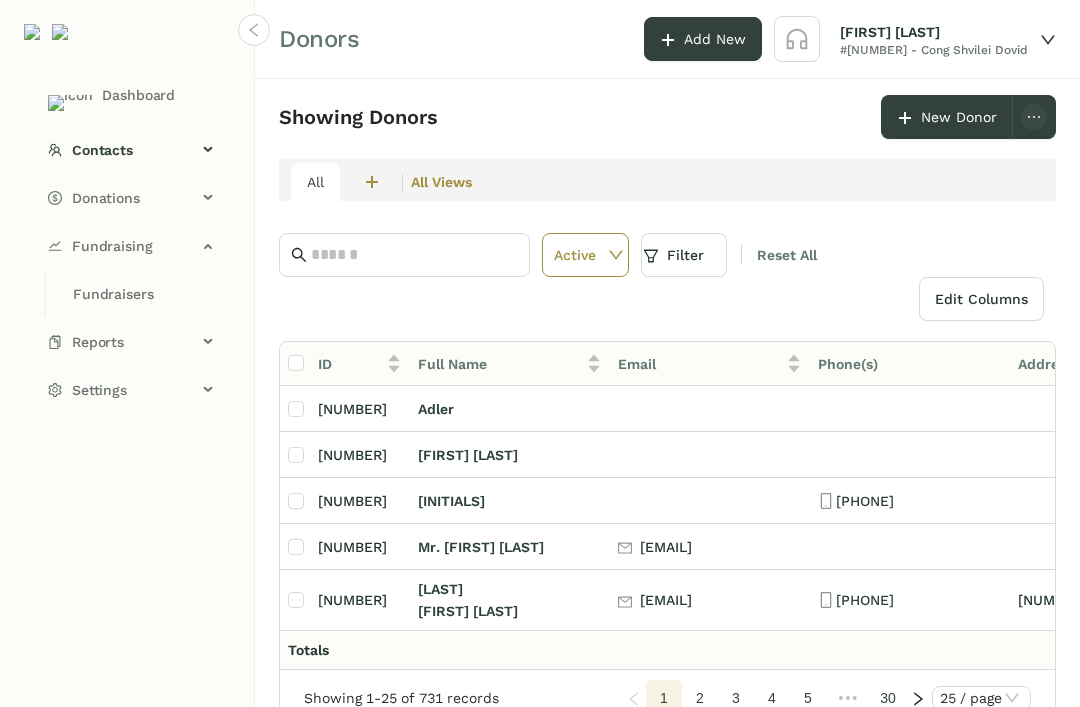 click on "Donations" 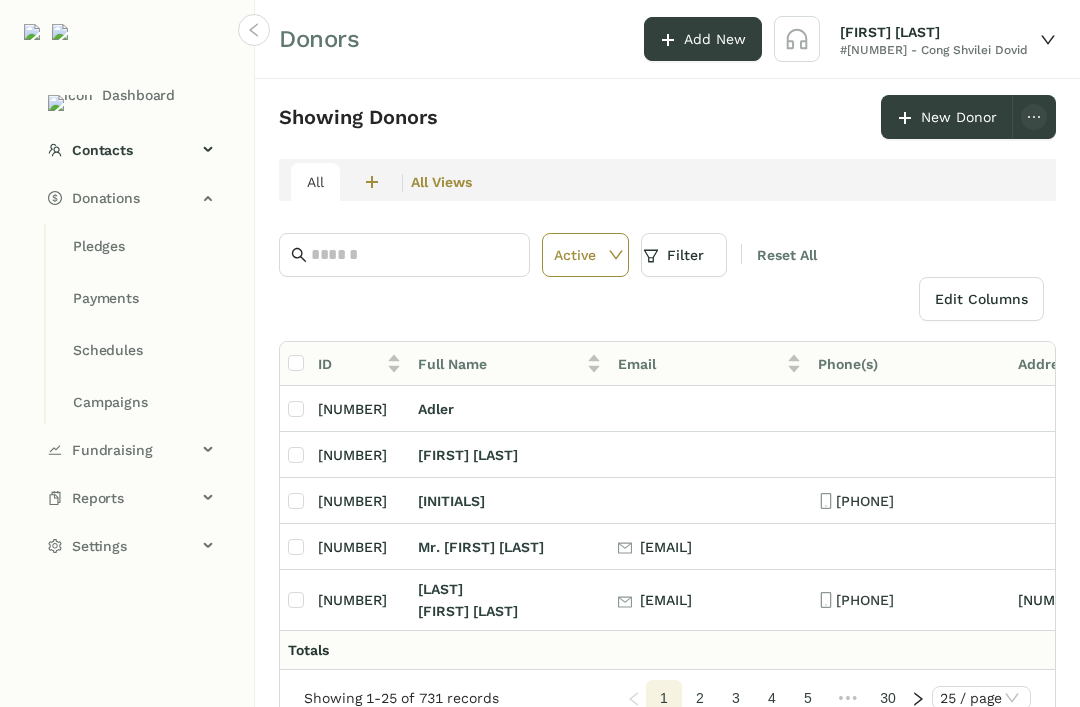 click on "Campaigns" 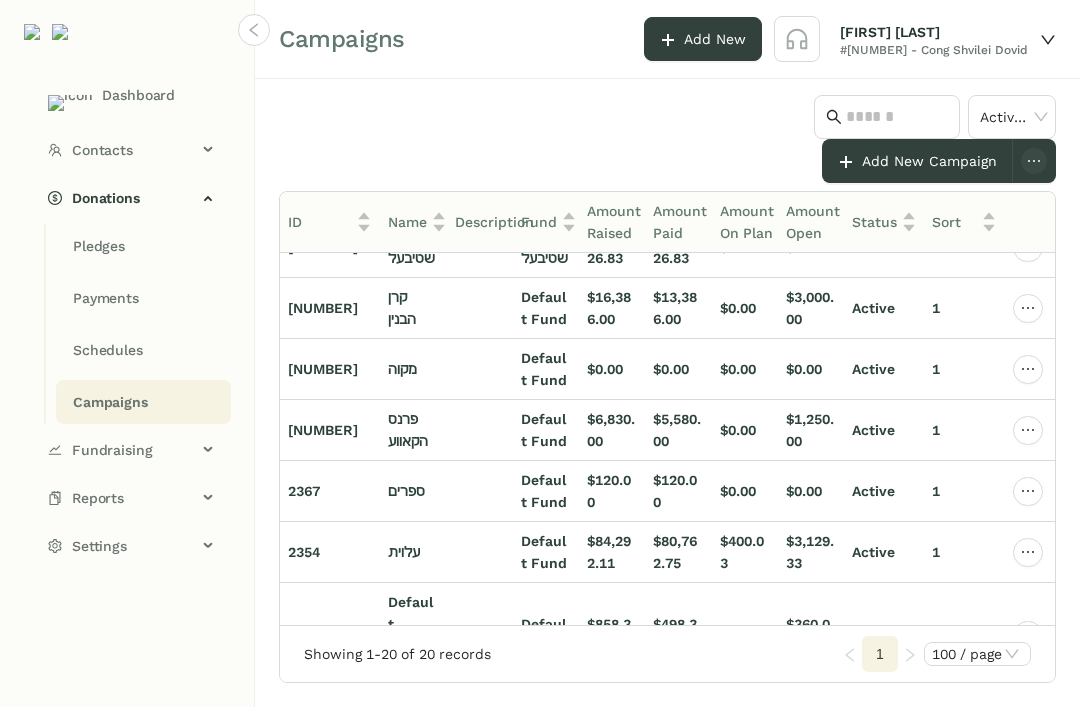 scroll, scrollTop: 1004, scrollLeft: 0, axis: vertical 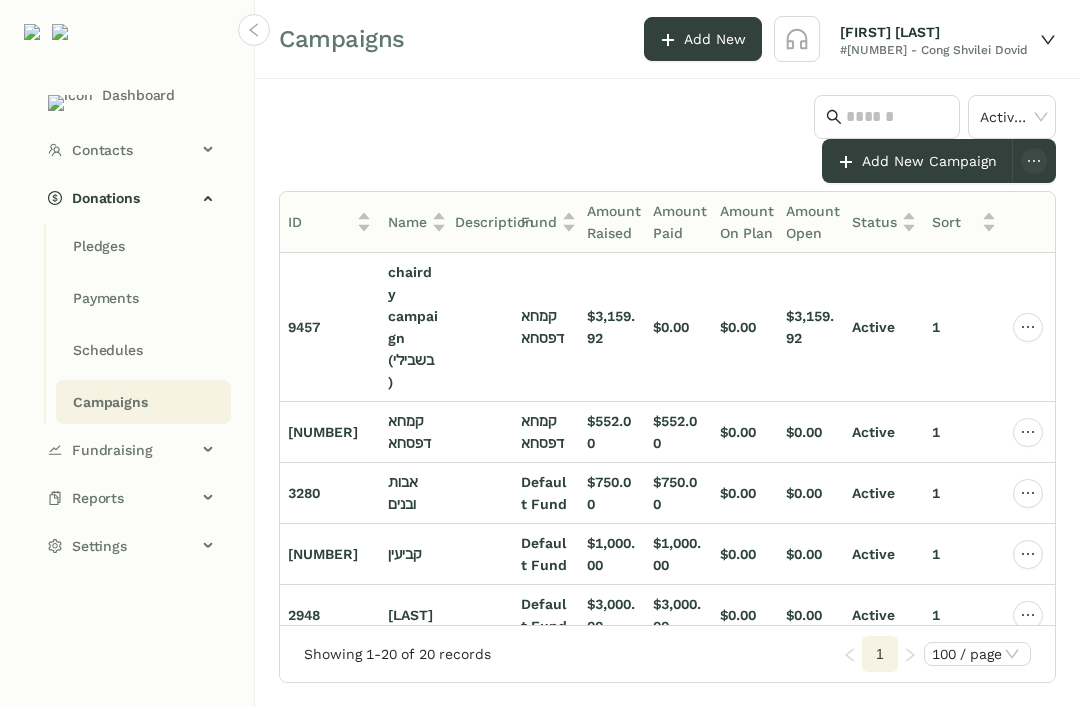 click 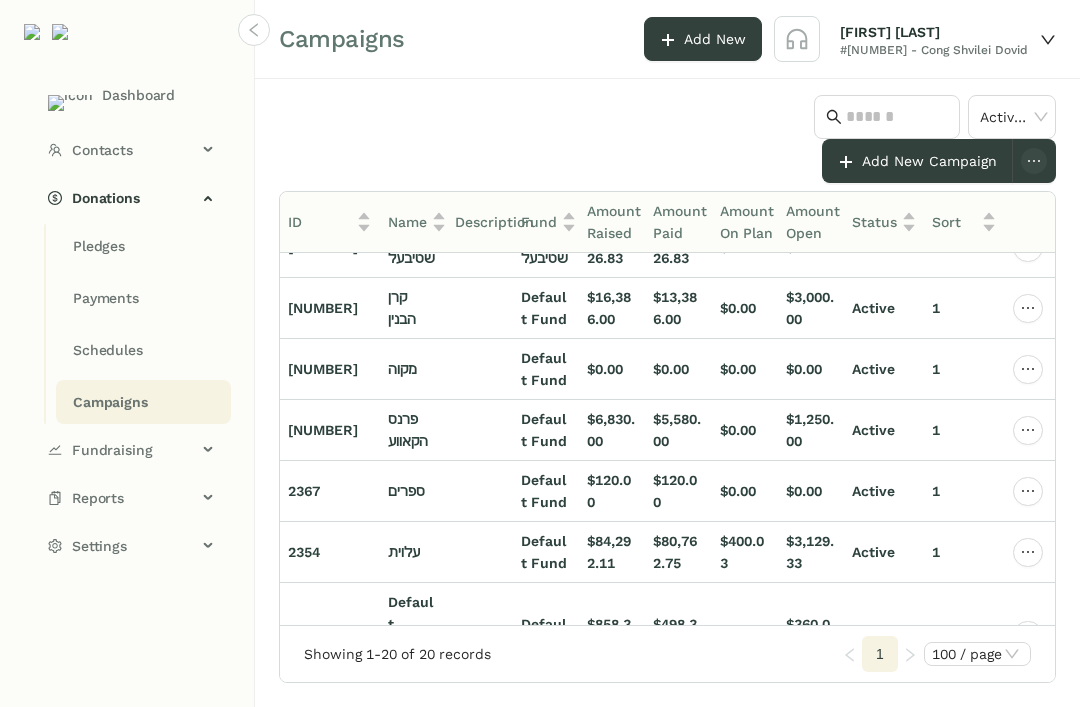 scroll, scrollTop: 1004, scrollLeft: 0, axis: vertical 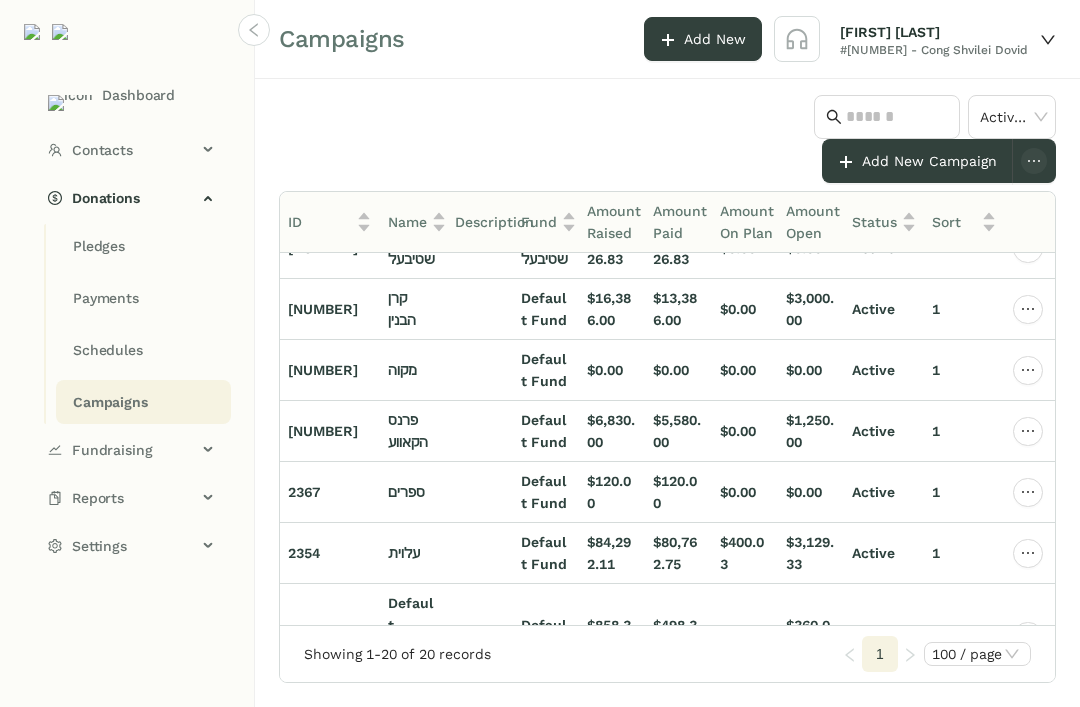 click on "$84,292.11" 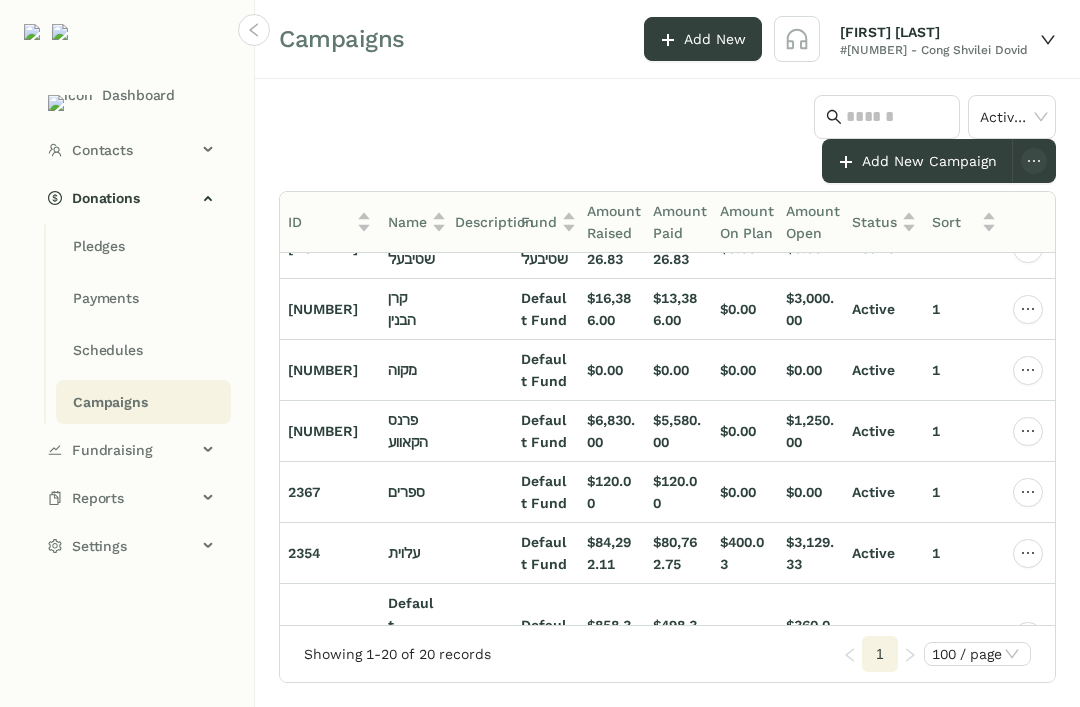 scroll, scrollTop: 64, scrollLeft: 0, axis: vertical 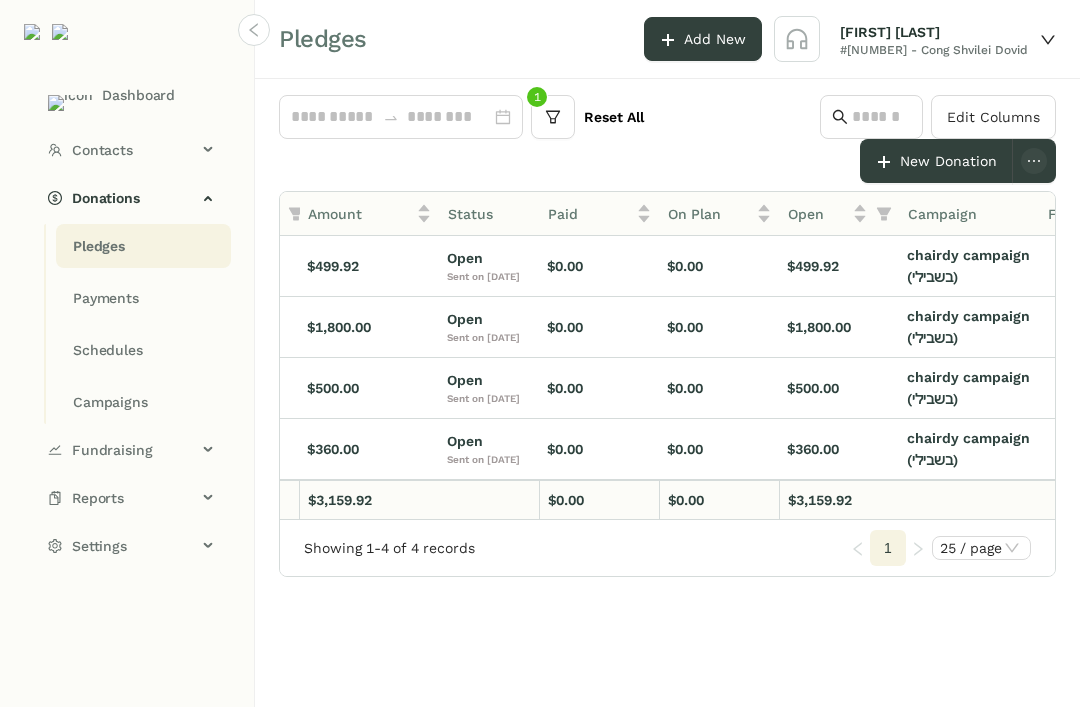 click on "Open" 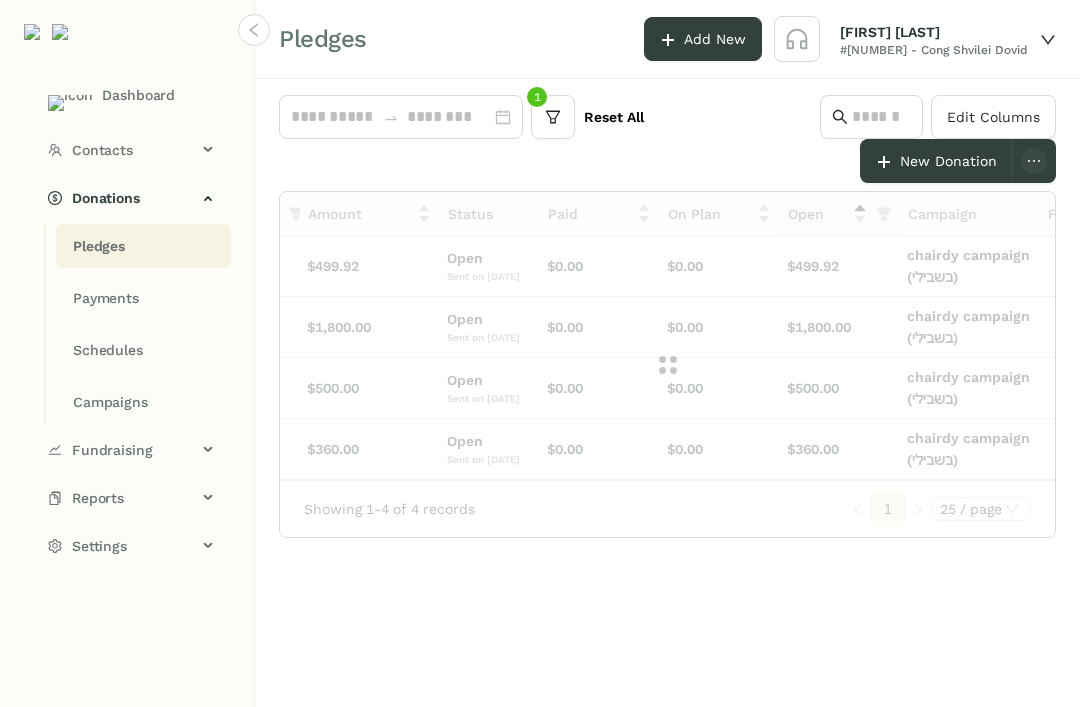 scroll, scrollTop: 0, scrollLeft: 554, axis: horizontal 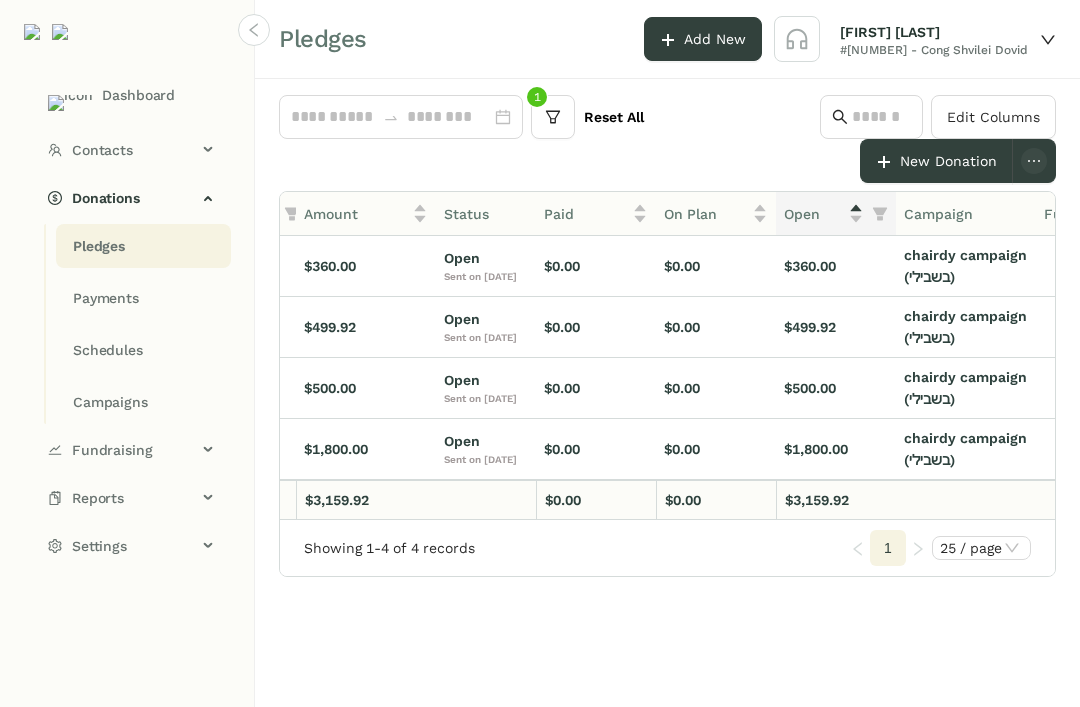 click 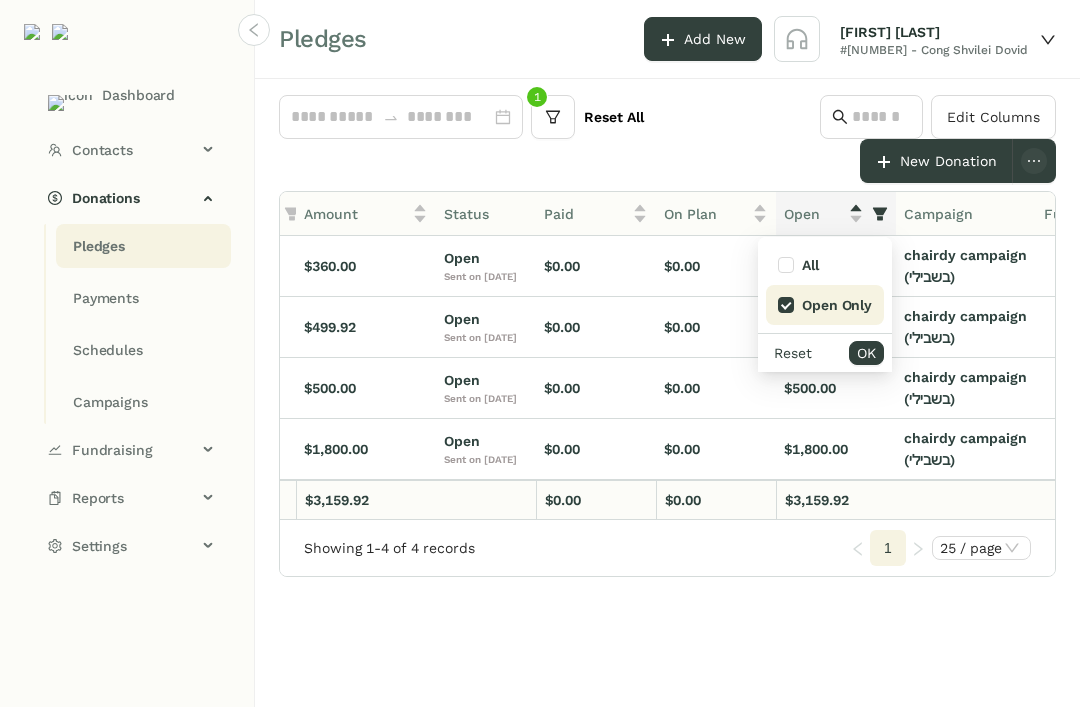click on "OK" at bounding box center (866, 353) 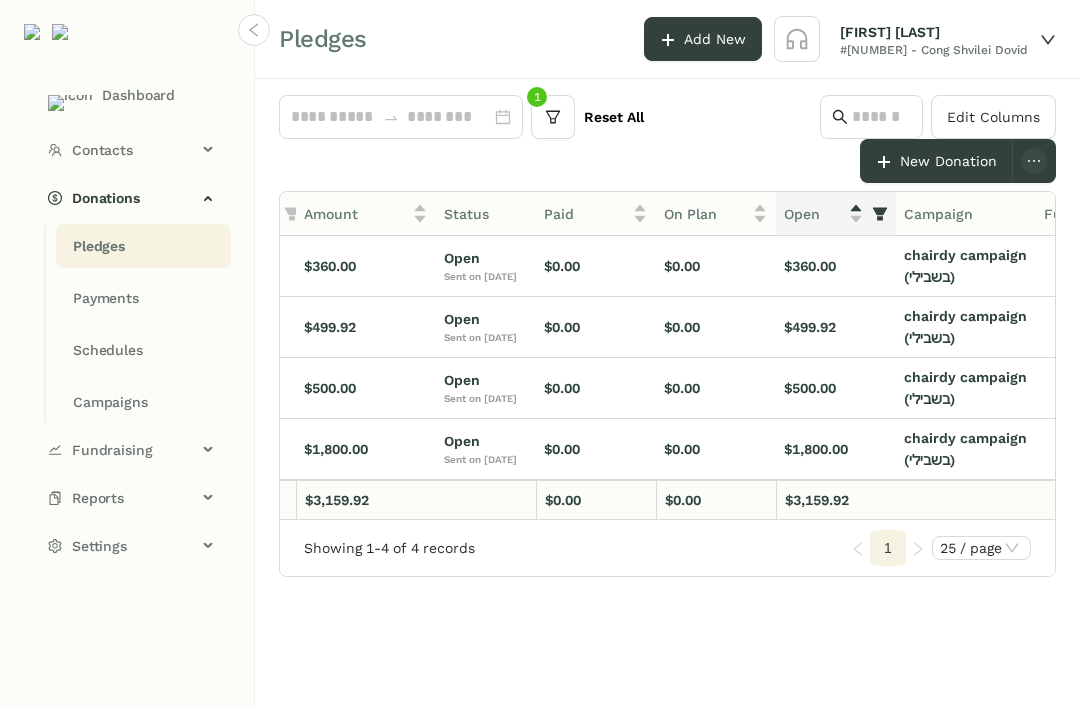 scroll, scrollTop: 0, scrollLeft: 289, axis: horizontal 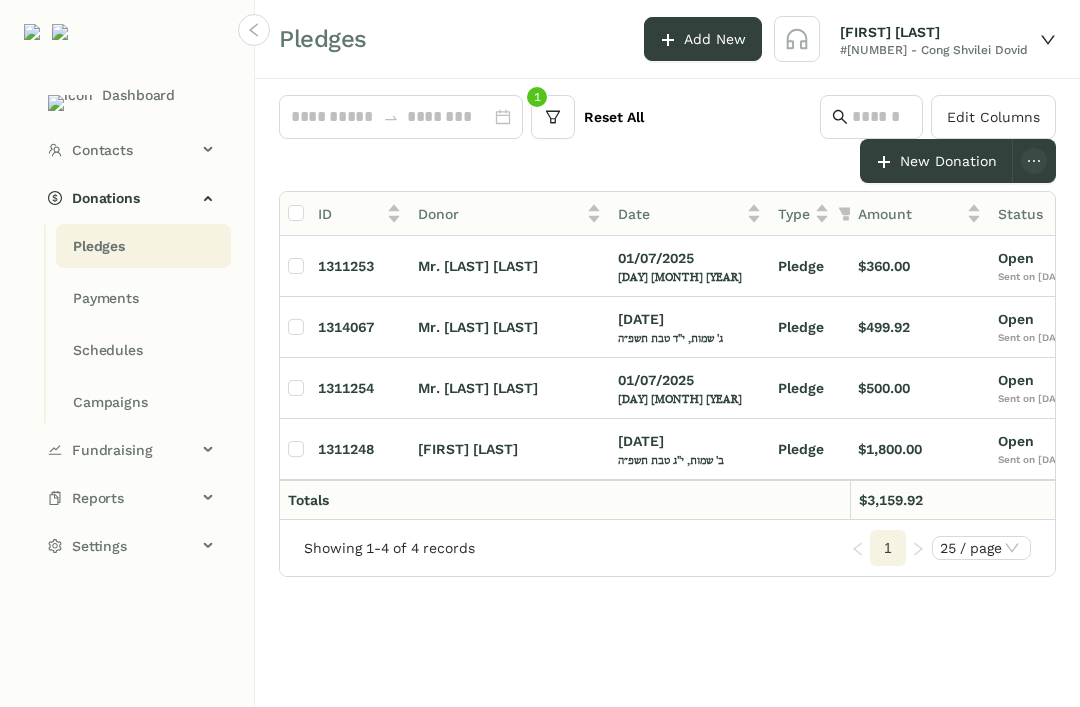 click 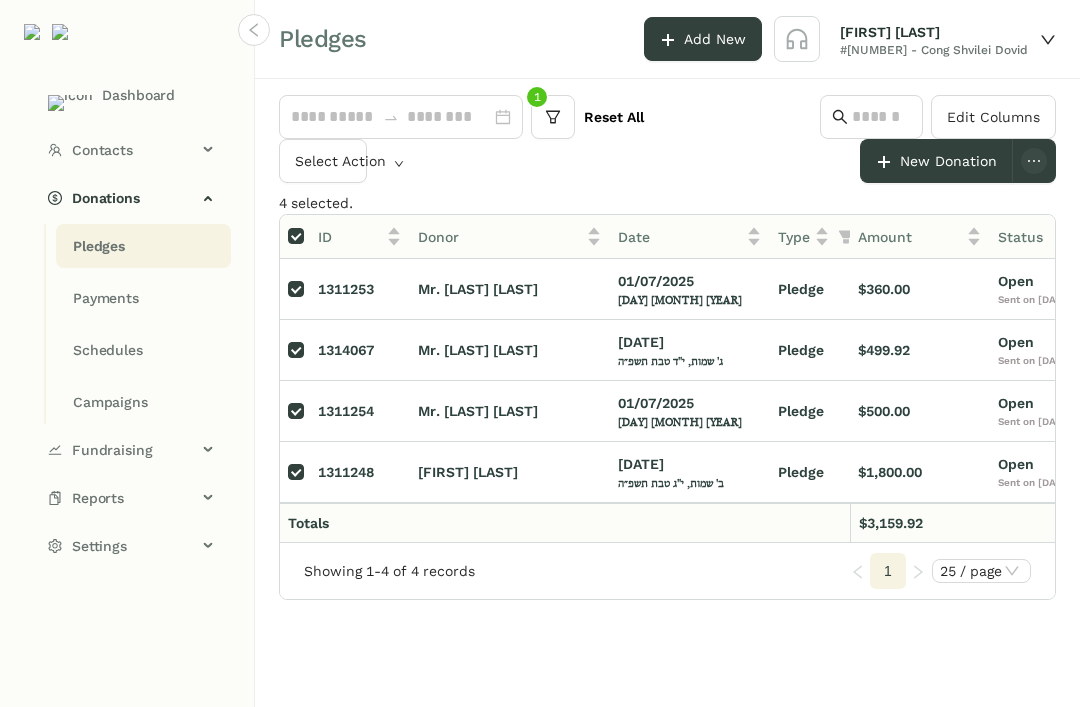 click on "Select Action" 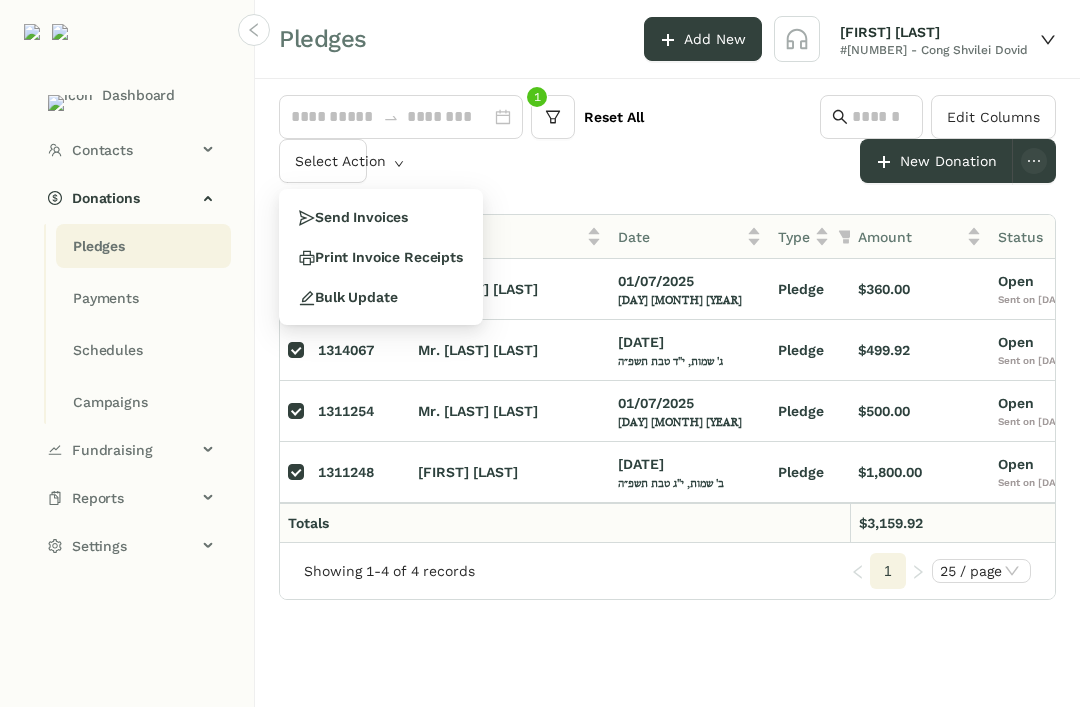 click on "Send Invoices" at bounding box center [381, 217] 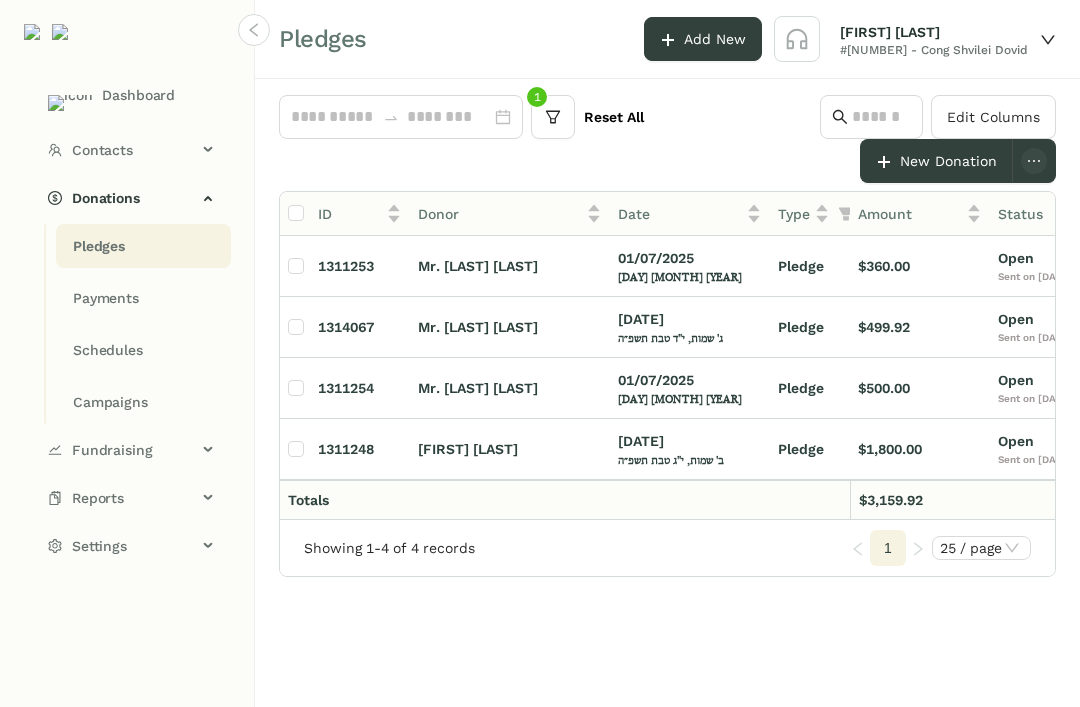 click on "Pledges" 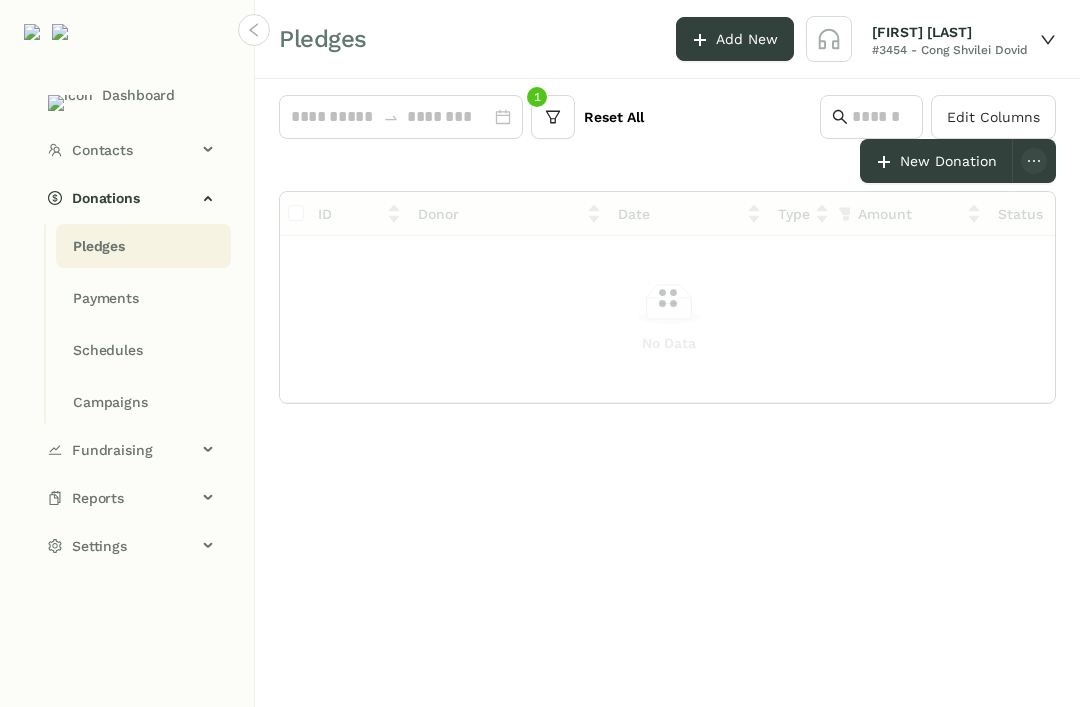 scroll, scrollTop: 0, scrollLeft: 0, axis: both 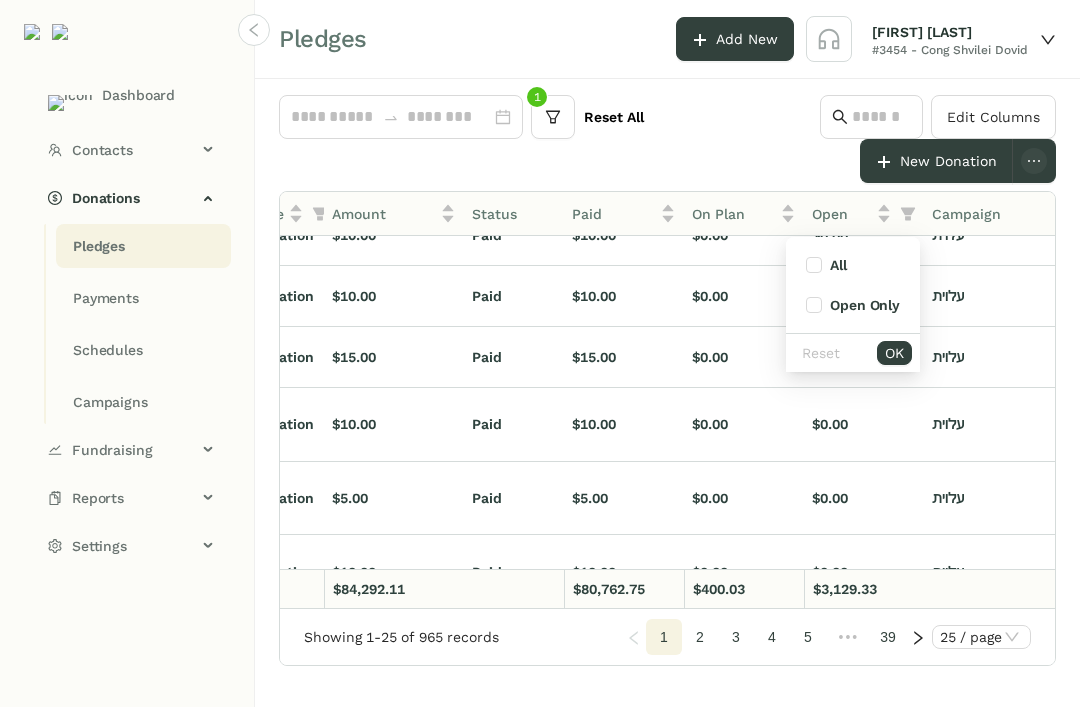 click at bounding box center (814, 305) 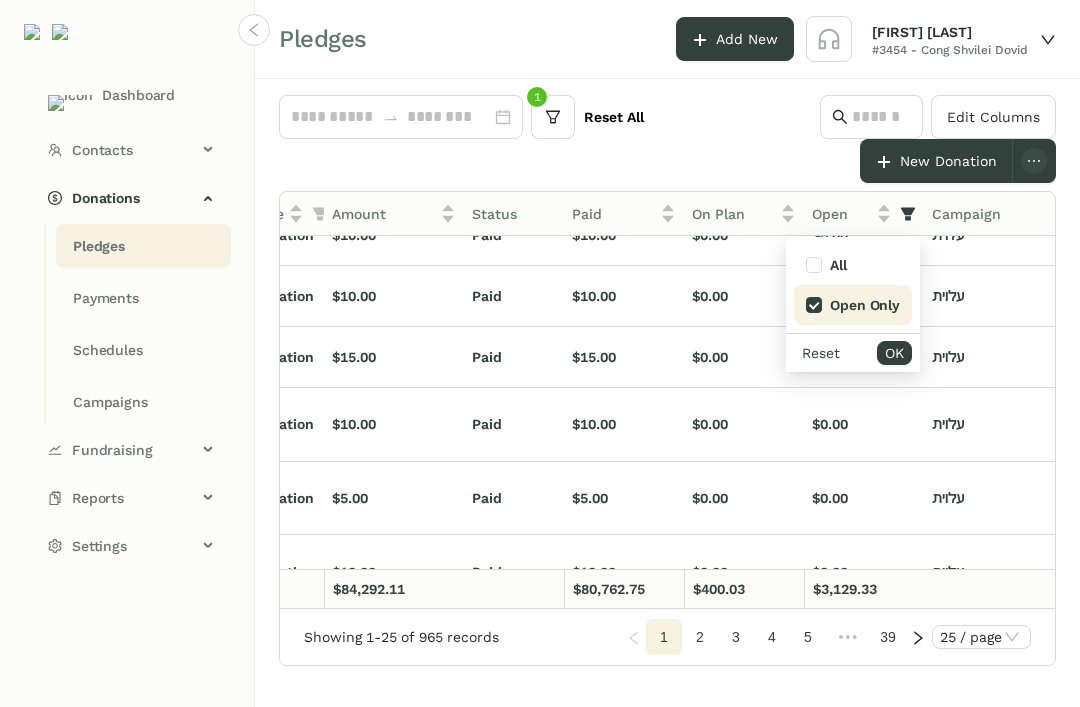 click on "OK" at bounding box center (894, 353) 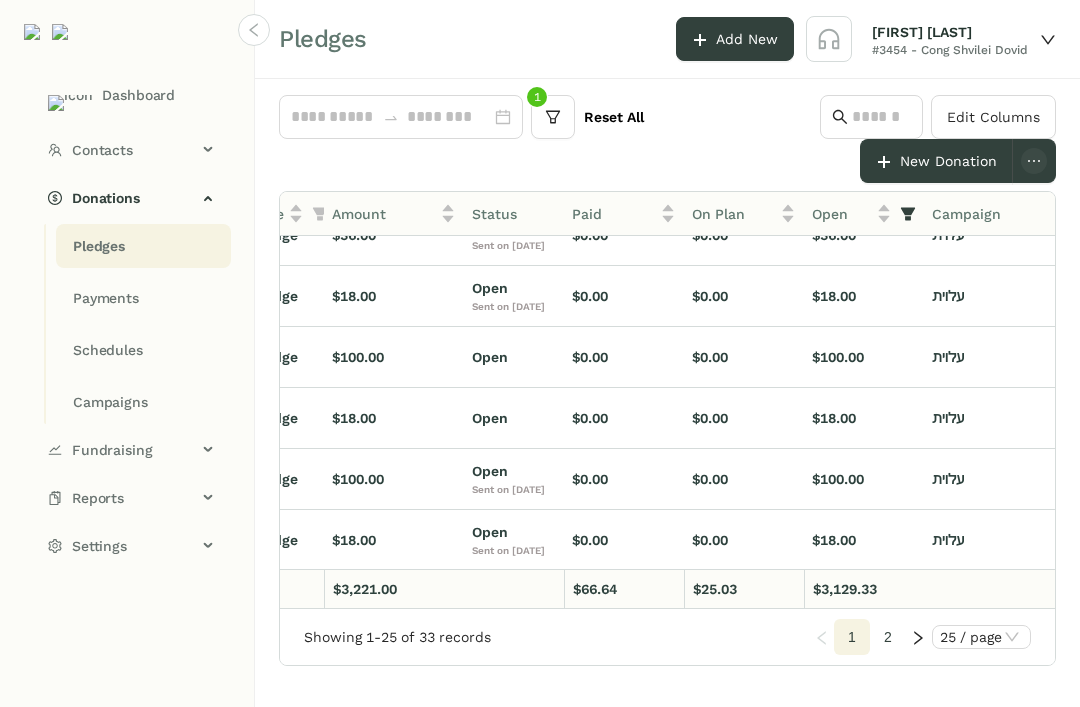 scroll, scrollTop: 28, scrollLeft: 401, axis: both 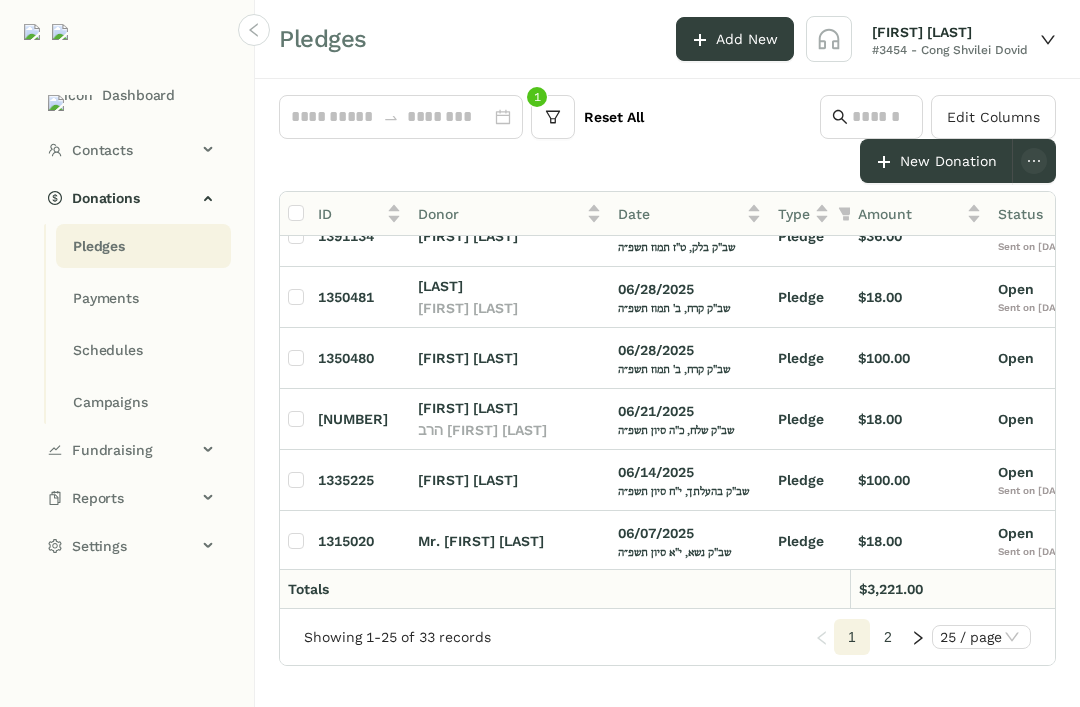 click on "ID" 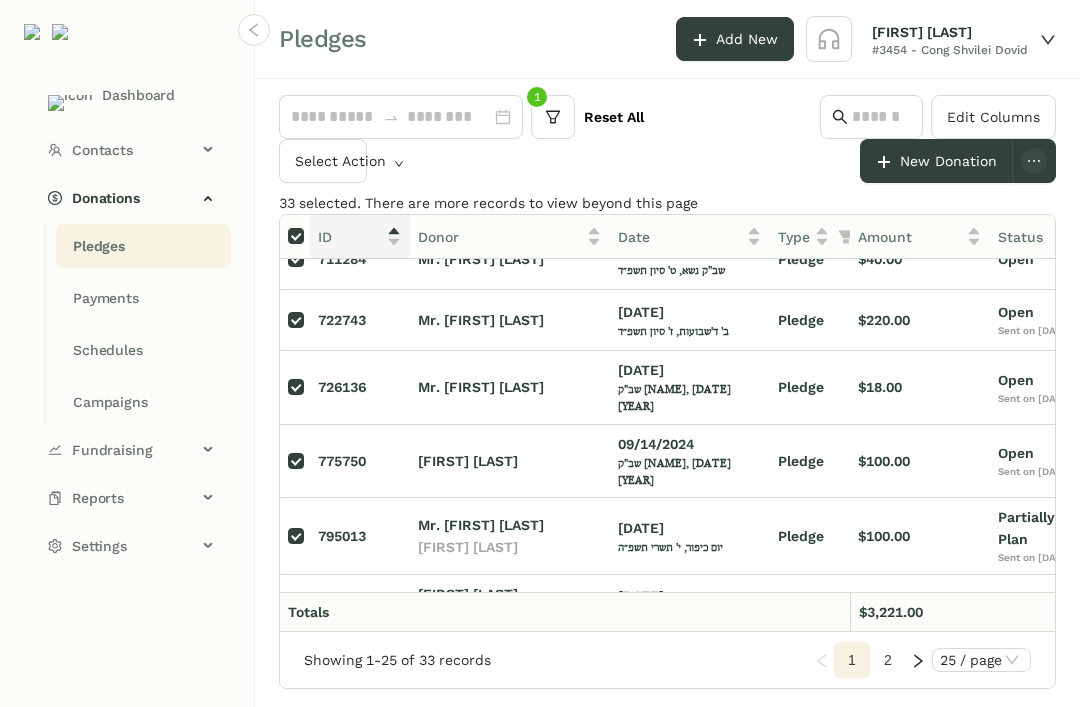 scroll, scrollTop: -8, scrollLeft: 6, axis: both 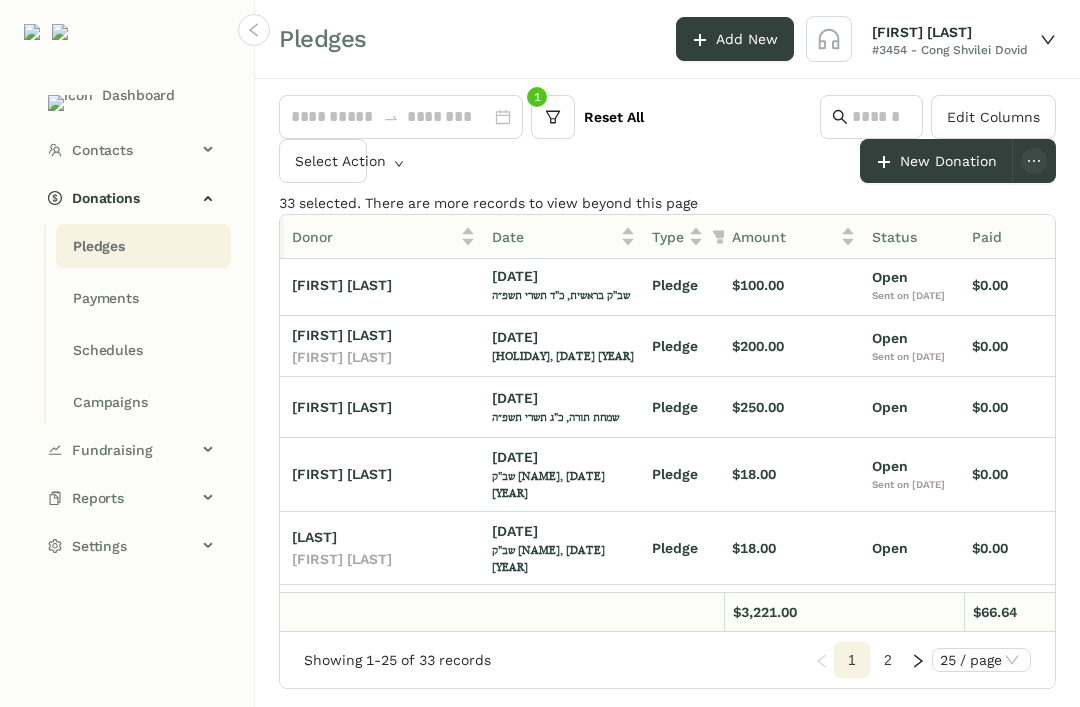 click on "Select Action" 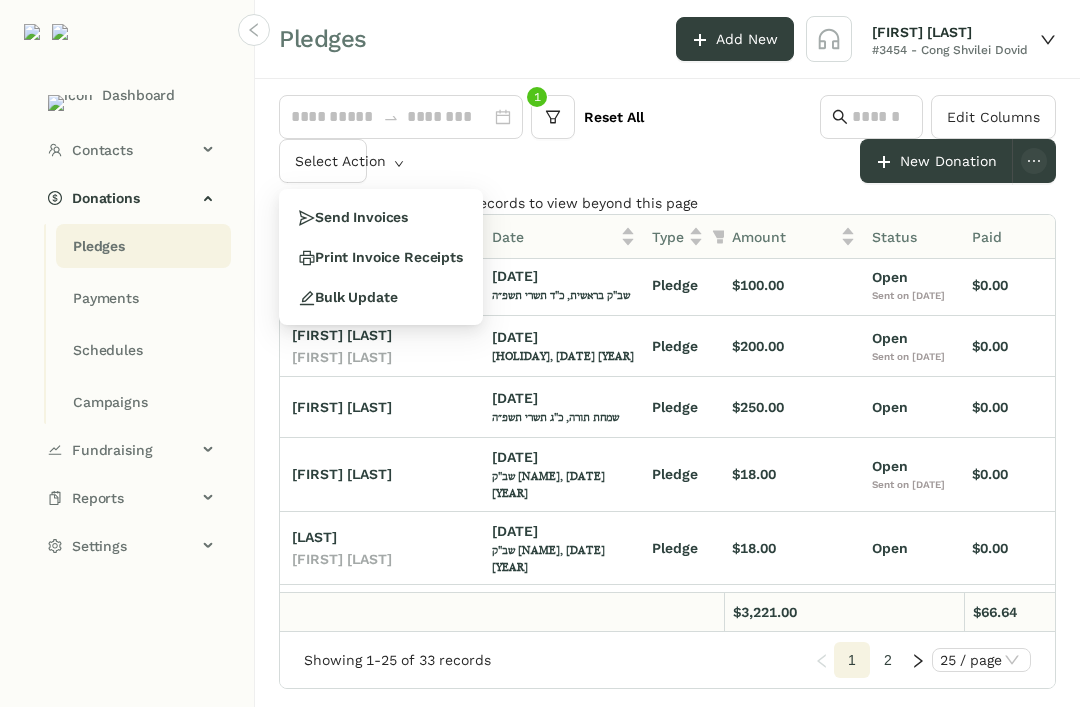 click on "Send Invoices" at bounding box center (353, 217) 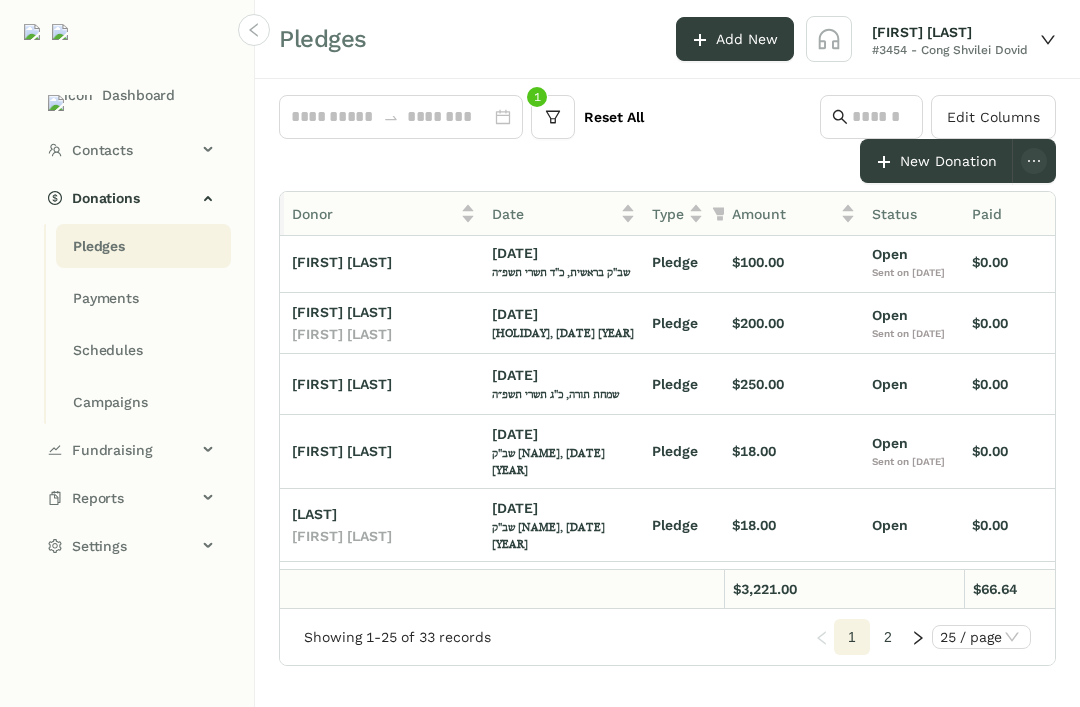 scroll, scrollTop: 589, scrollLeft: 129, axis: both 